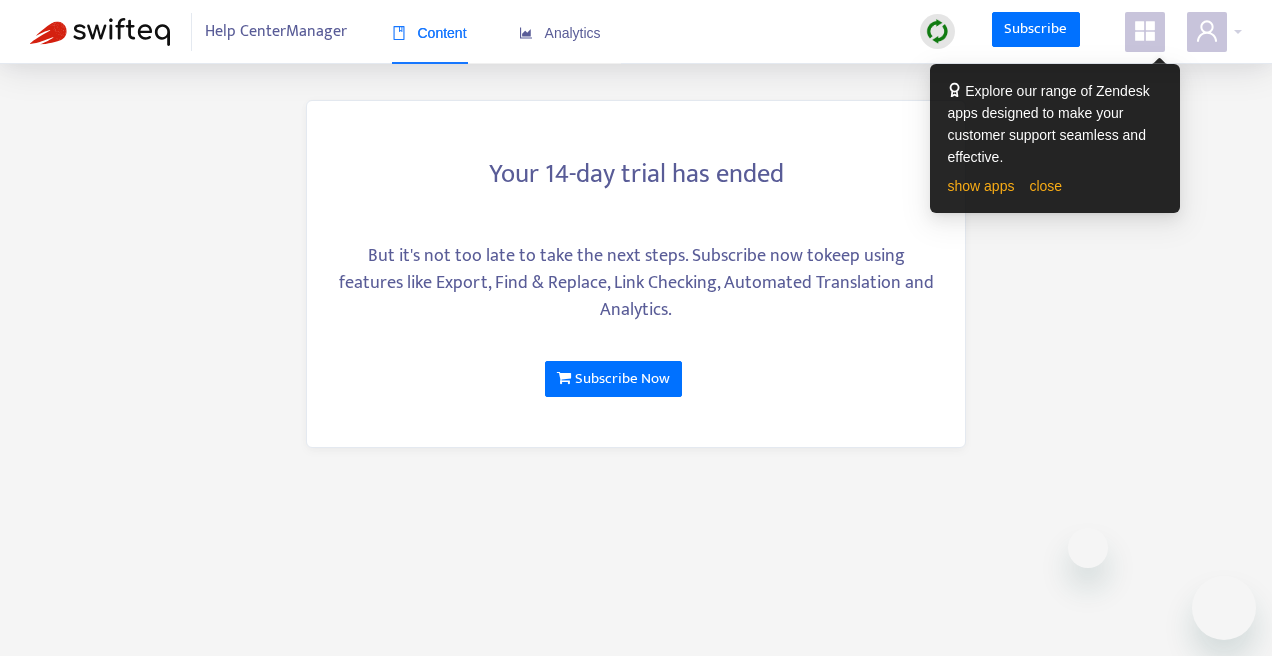 scroll, scrollTop: 0, scrollLeft: 0, axis: both 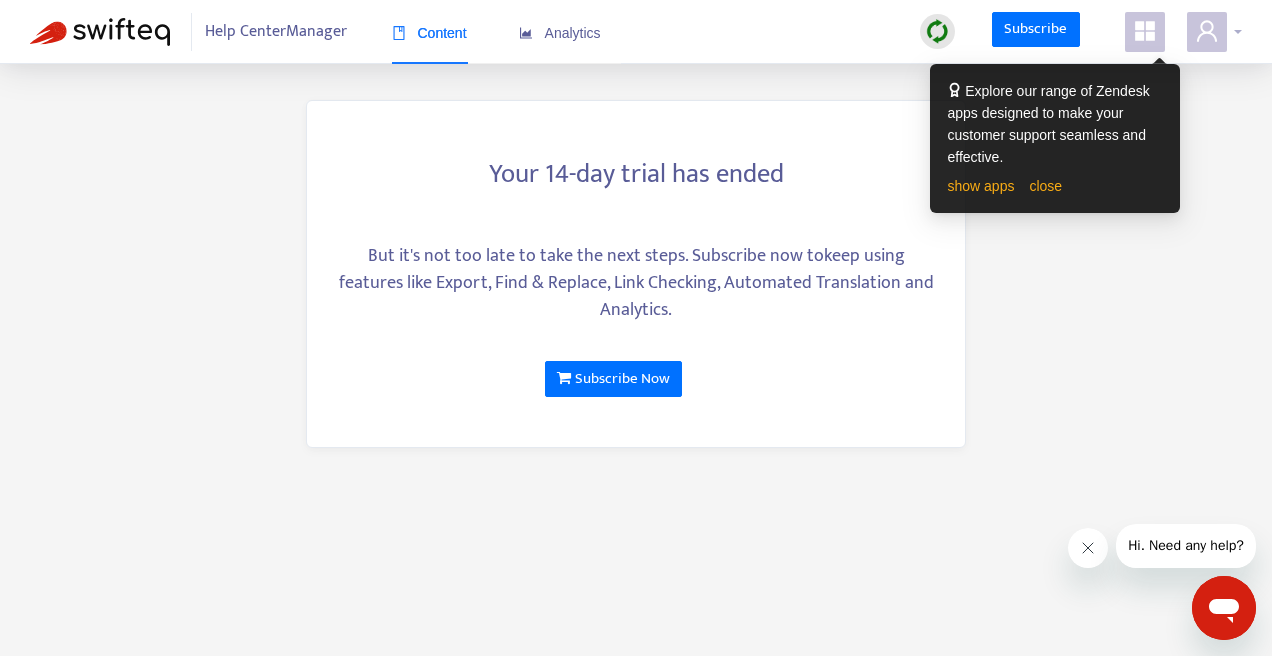 click 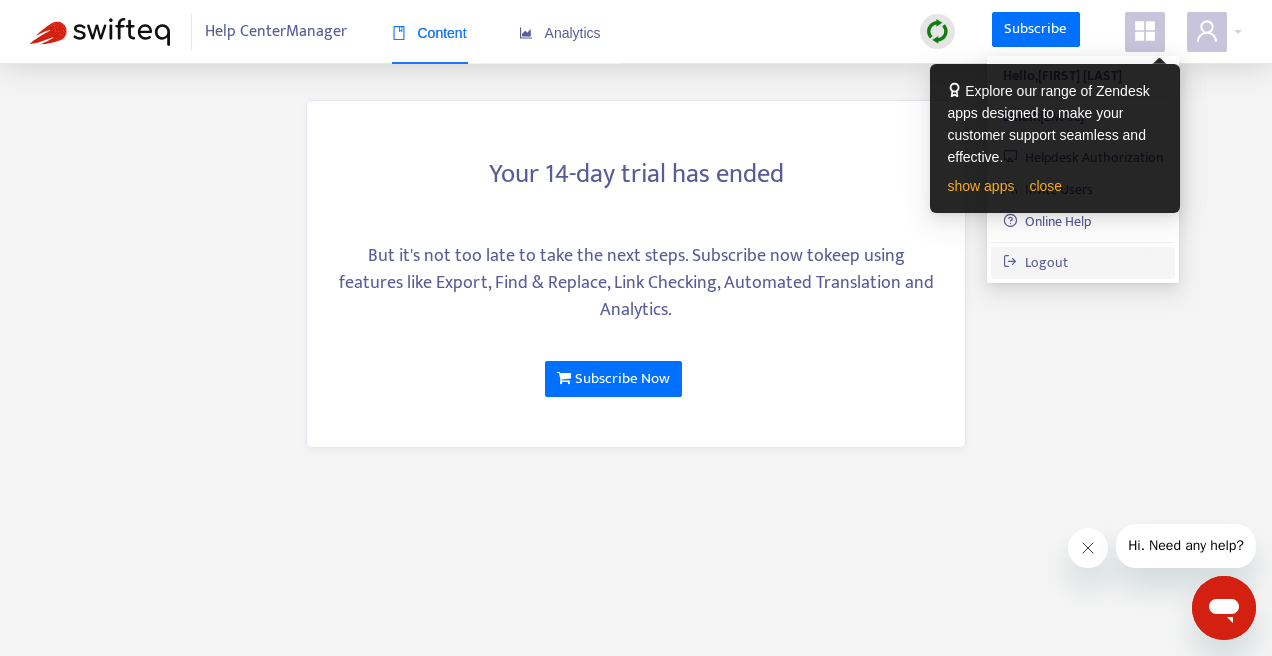 click on "Logout" at bounding box center [1035, 262] 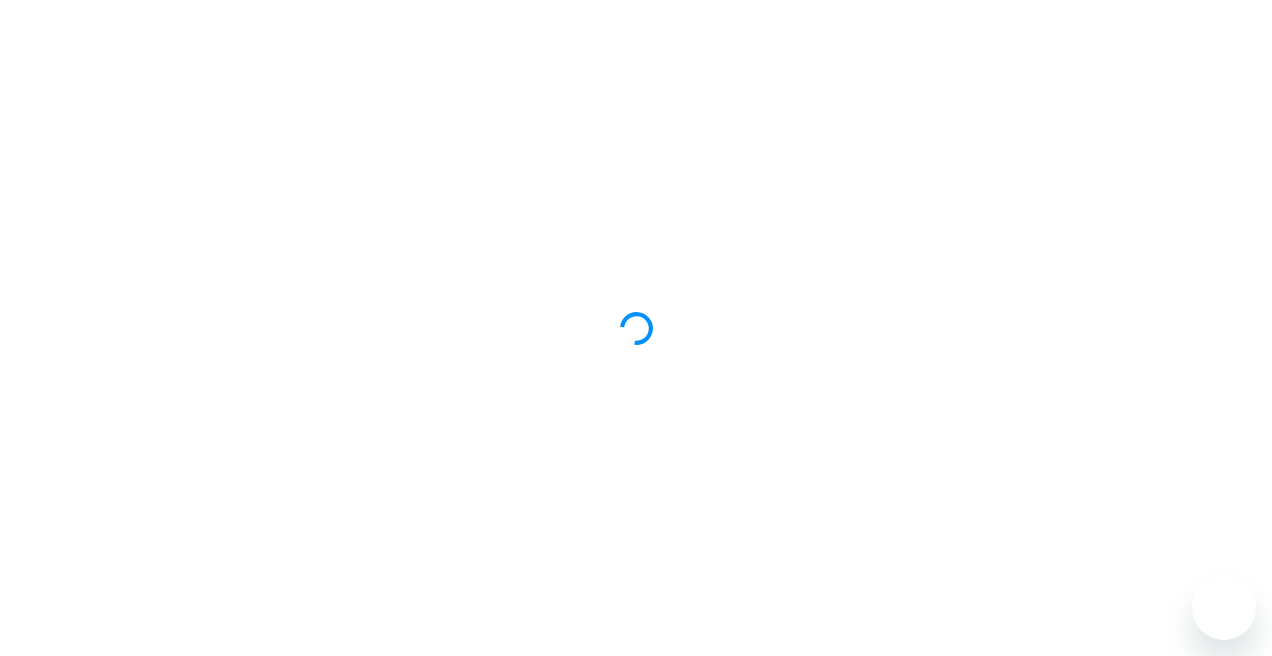 scroll, scrollTop: 0, scrollLeft: 0, axis: both 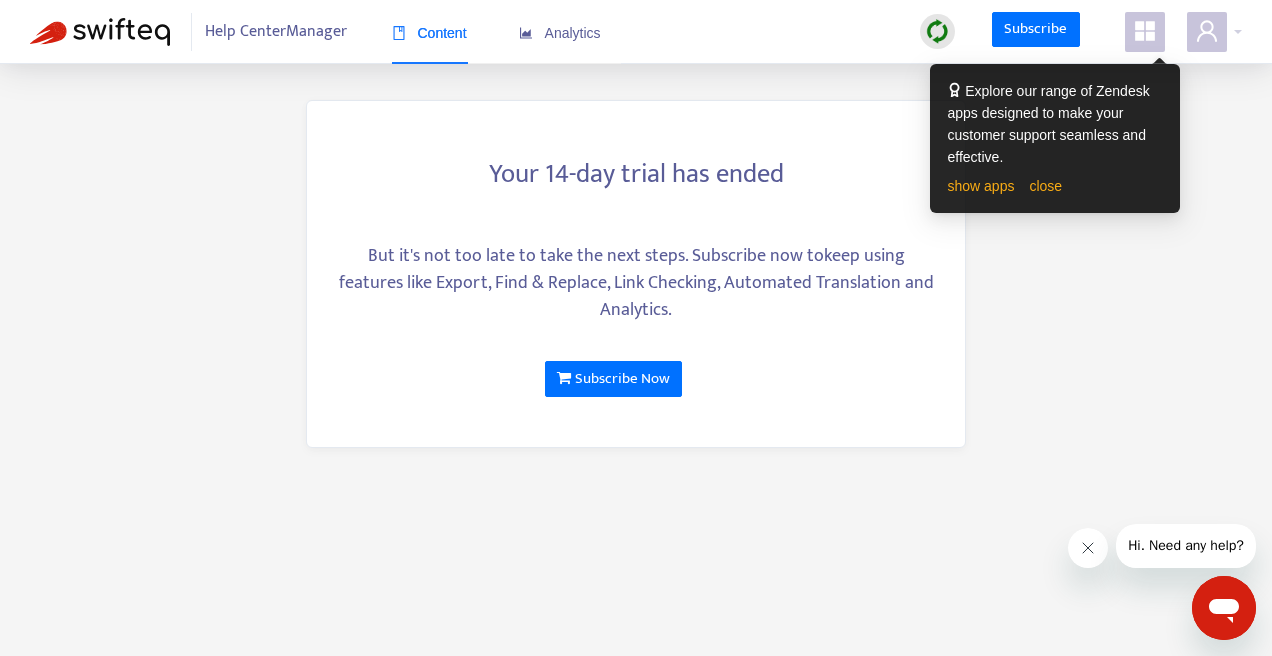 click on "Your 14-day trial has ended But it's not too late to take the next steps. Subscribe now to  keep using features like Export, Find & Replace, Link Checking, Automated Translation and Analytics.  Subscribe Now" at bounding box center [636, 328] 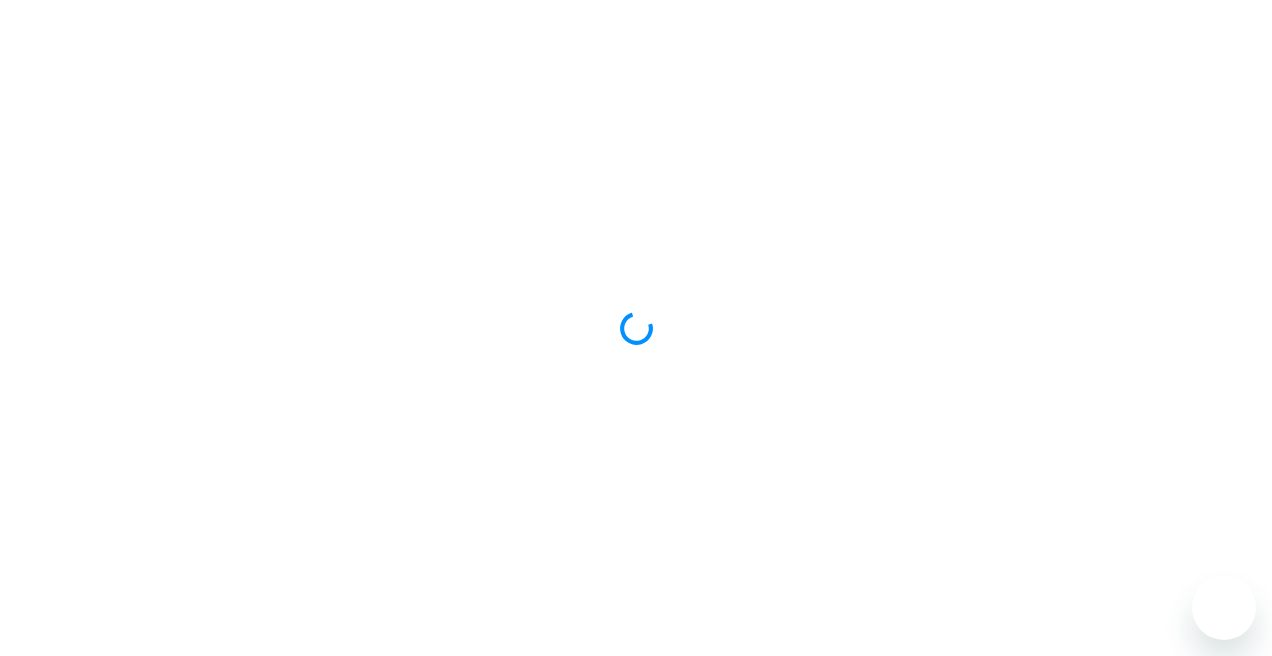 scroll, scrollTop: 0, scrollLeft: 0, axis: both 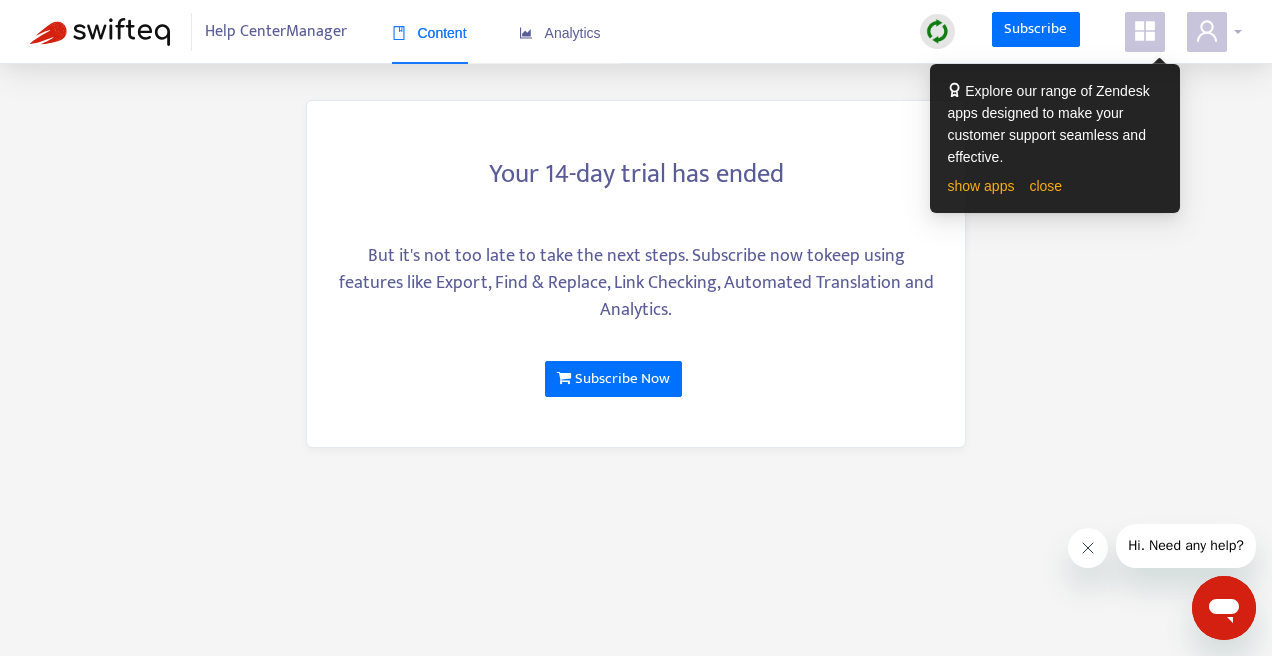 click at bounding box center (1214, 32) 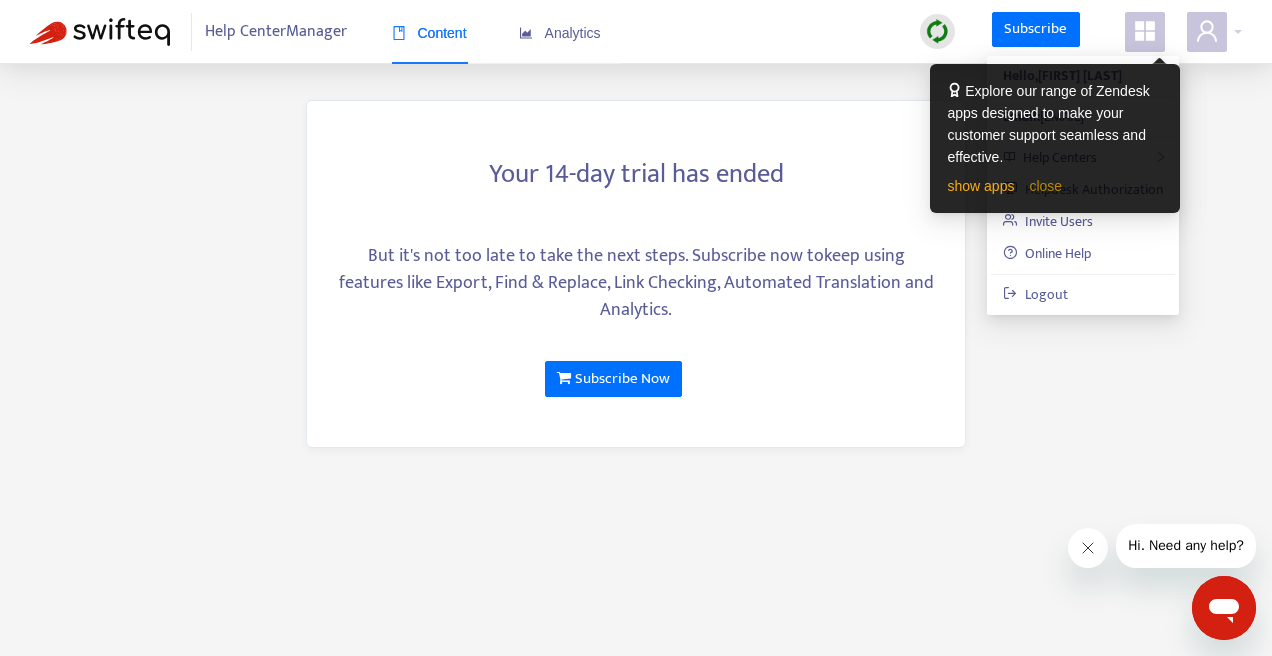 click on "close" at bounding box center [1045, 186] 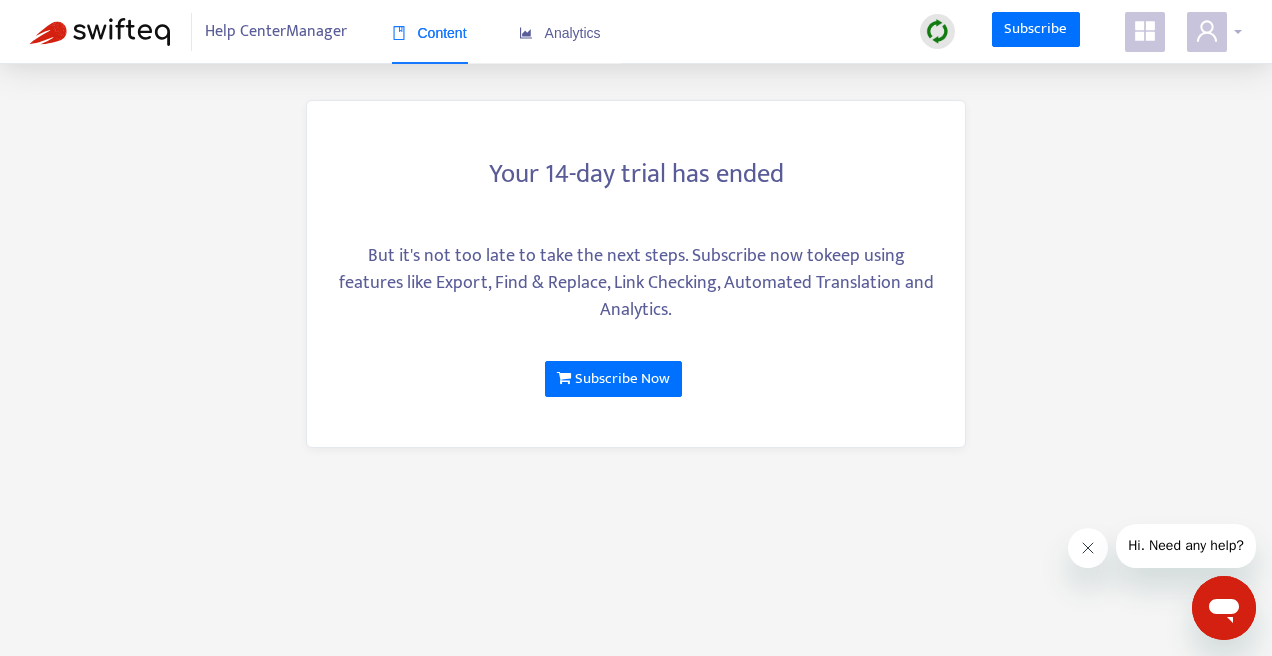 click at bounding box center [1214, 32] 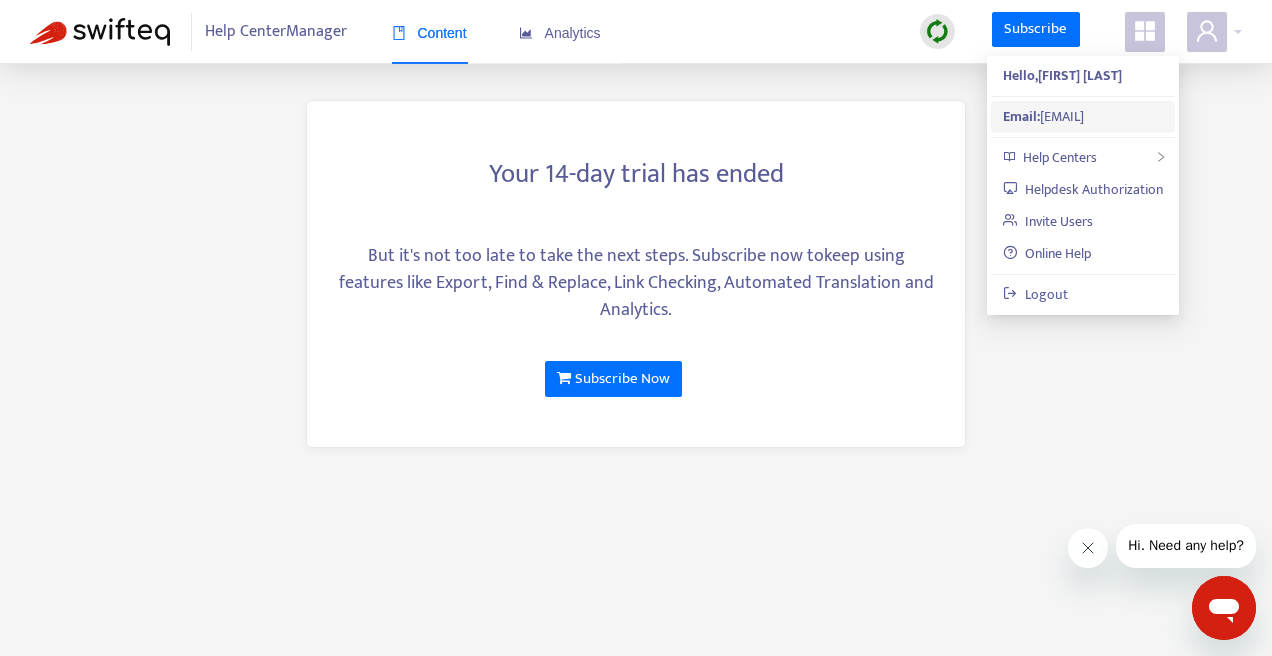 click on "Email:  itrenewal@calcivilrights.ca.gov" at bounding box center (1083, 117) 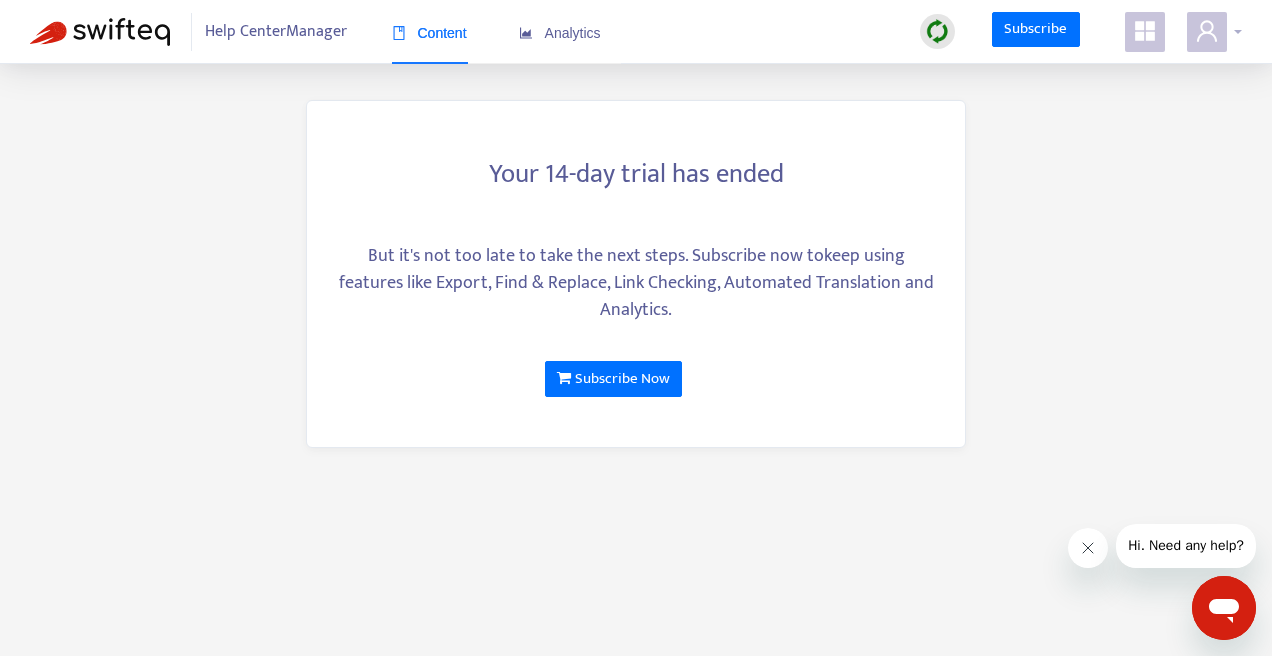 click 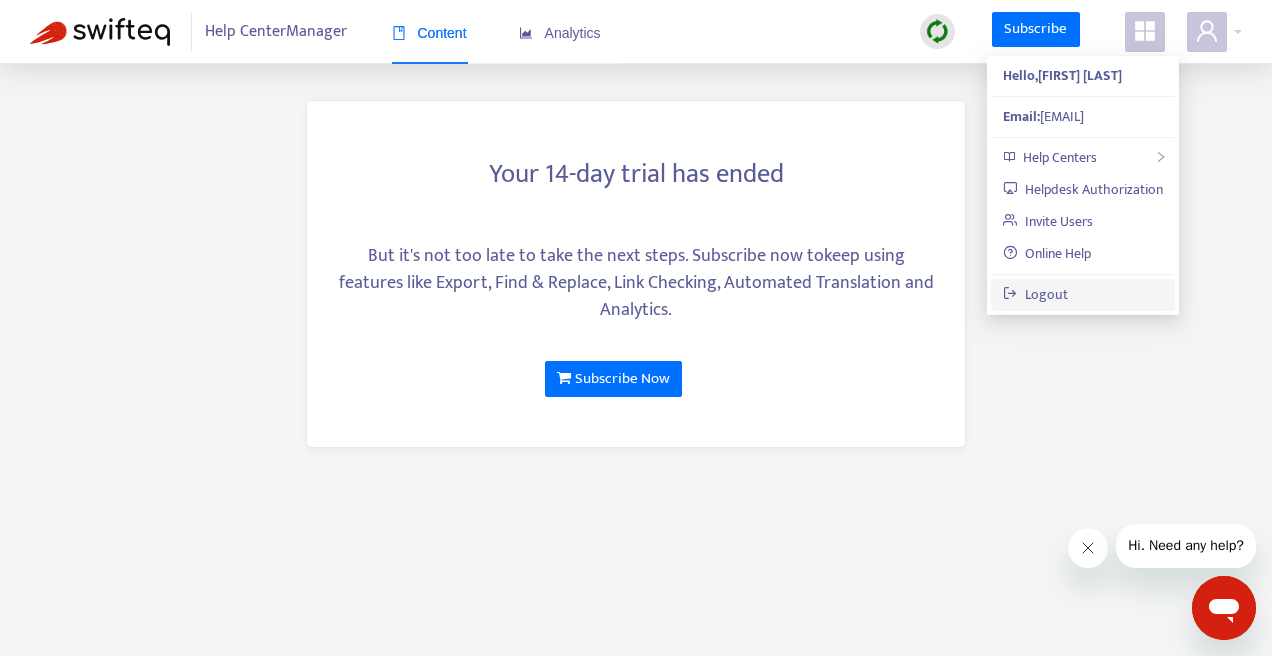 click on "Logout" at bounding box center [1035, 294] 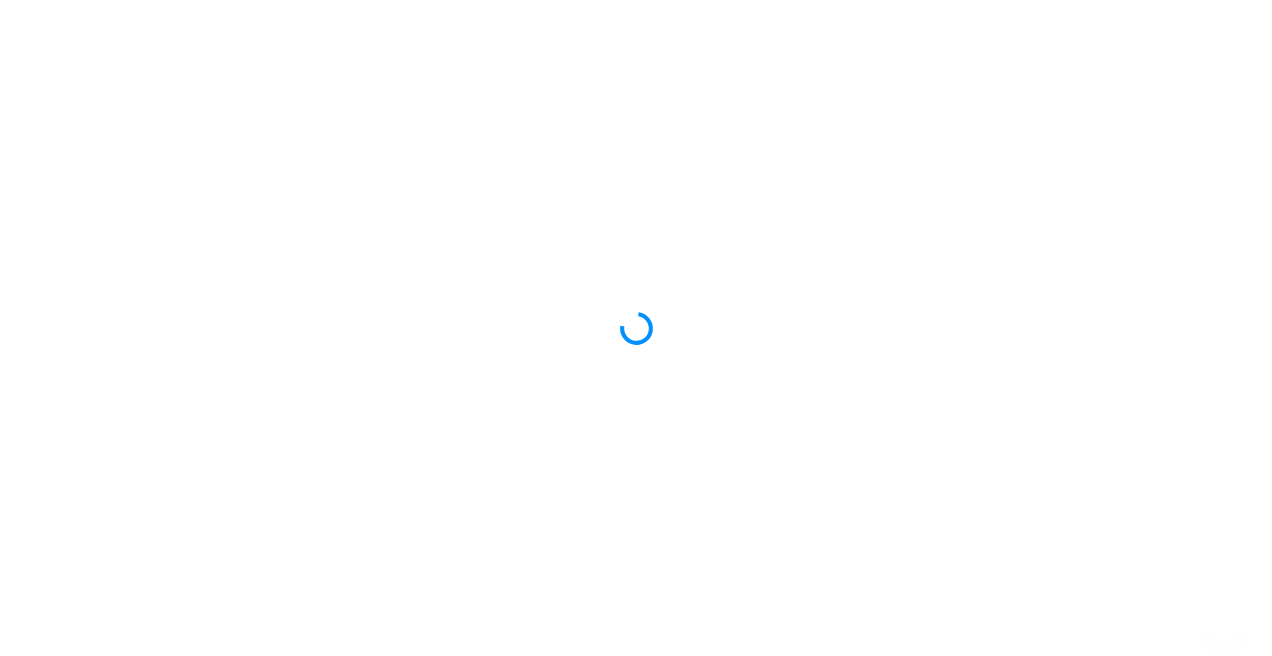 scroll, scrollTop: 0, scrollLeft: 0, axis: both 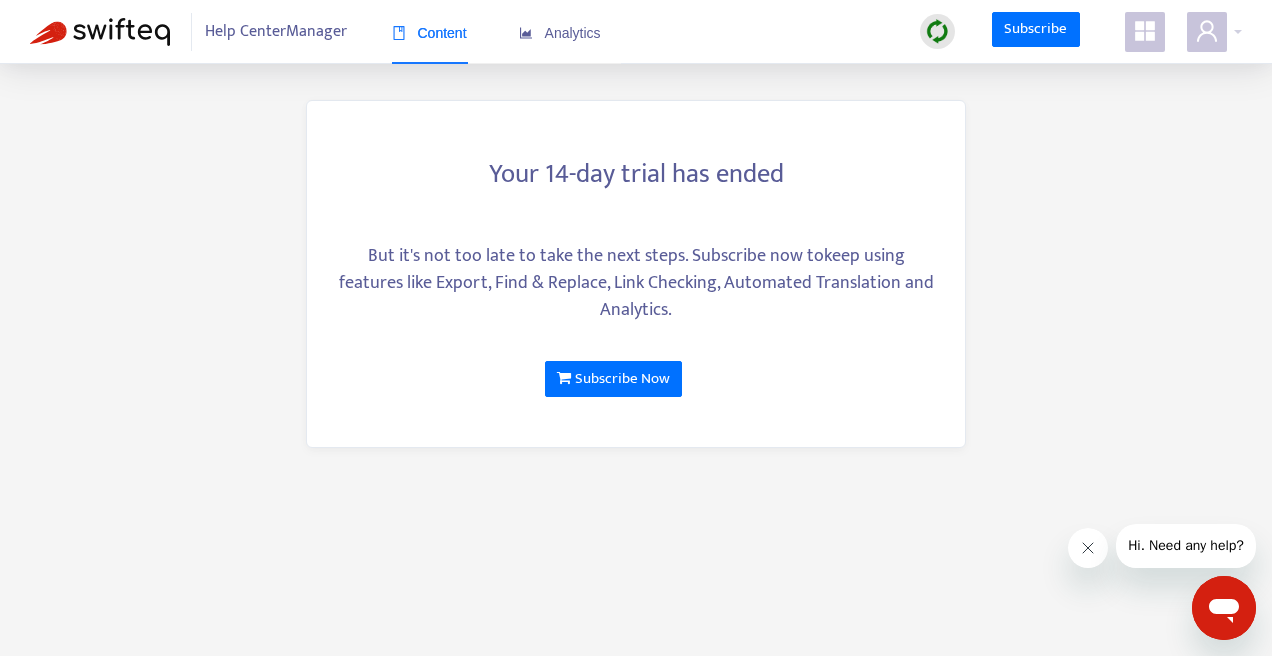 click on "Help Center  Manager" at bounding box center (276, 32) 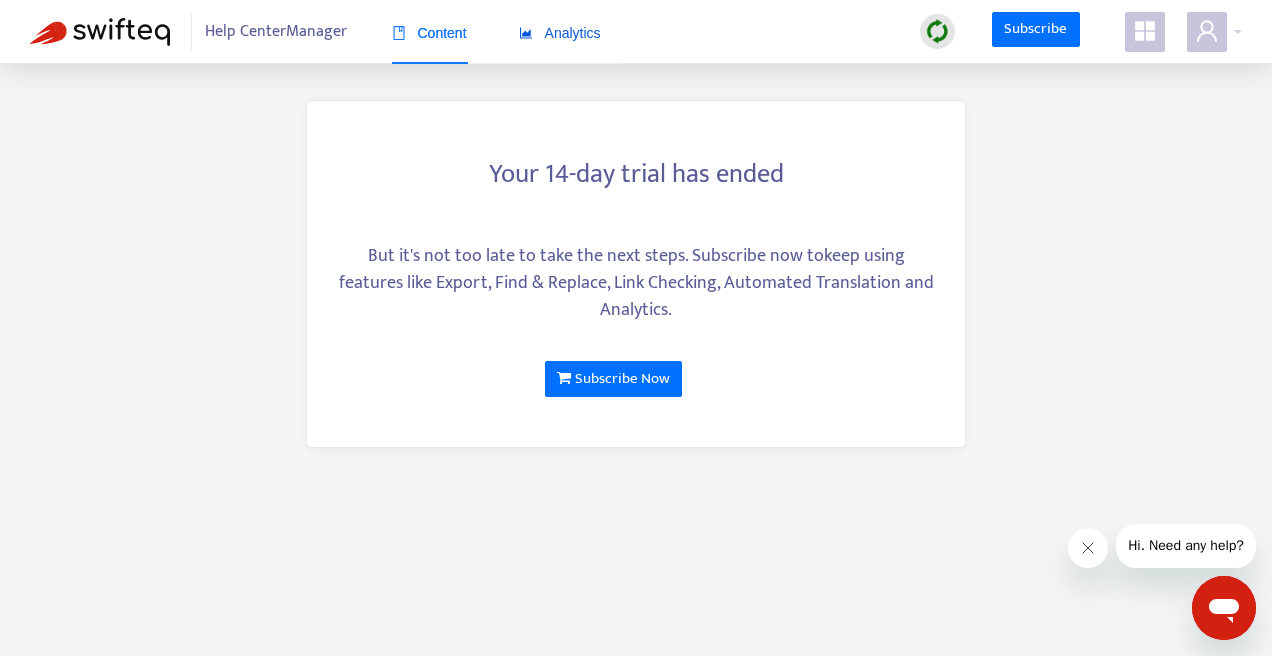 click on "Analytics" at bounding box center [560, 33] 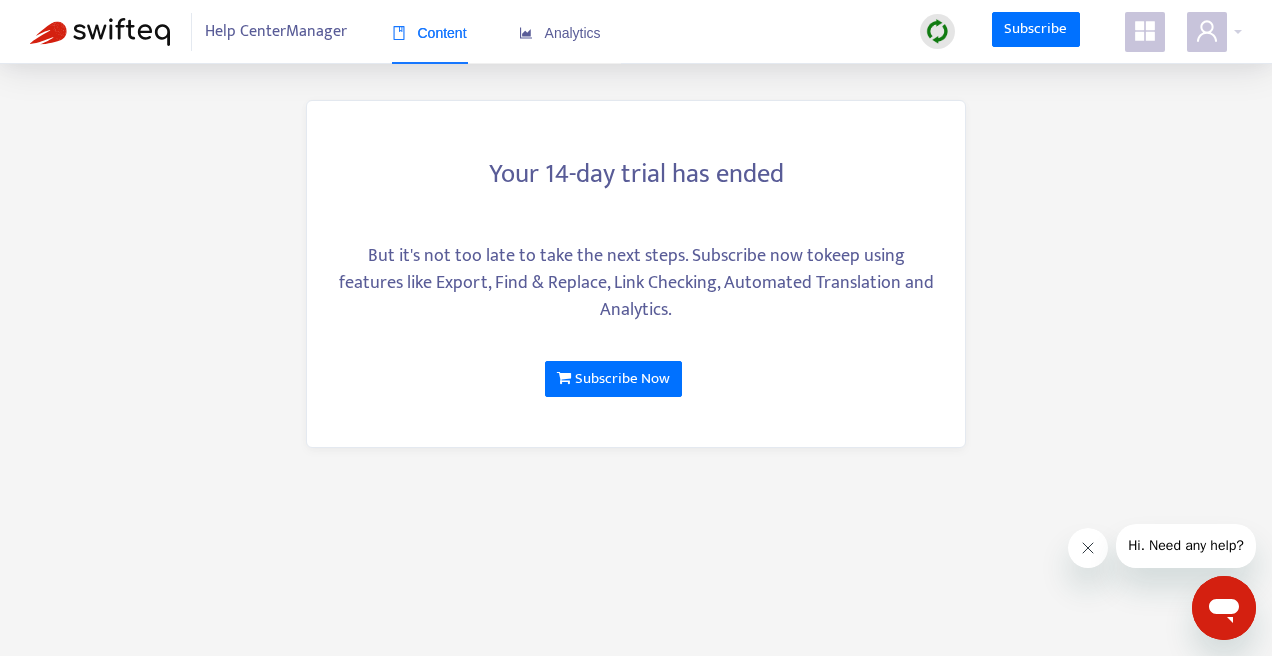 click at bounding box center (937, 31) 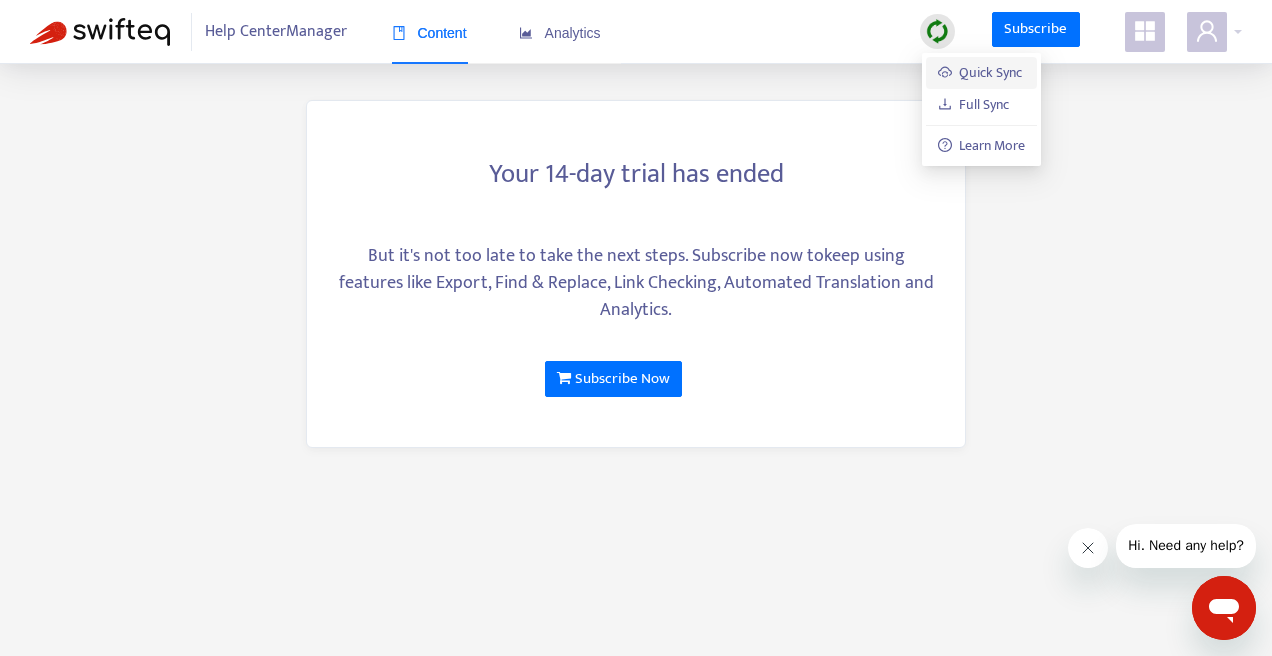 click on "Quick Sync" at bounding box center (980, 72) 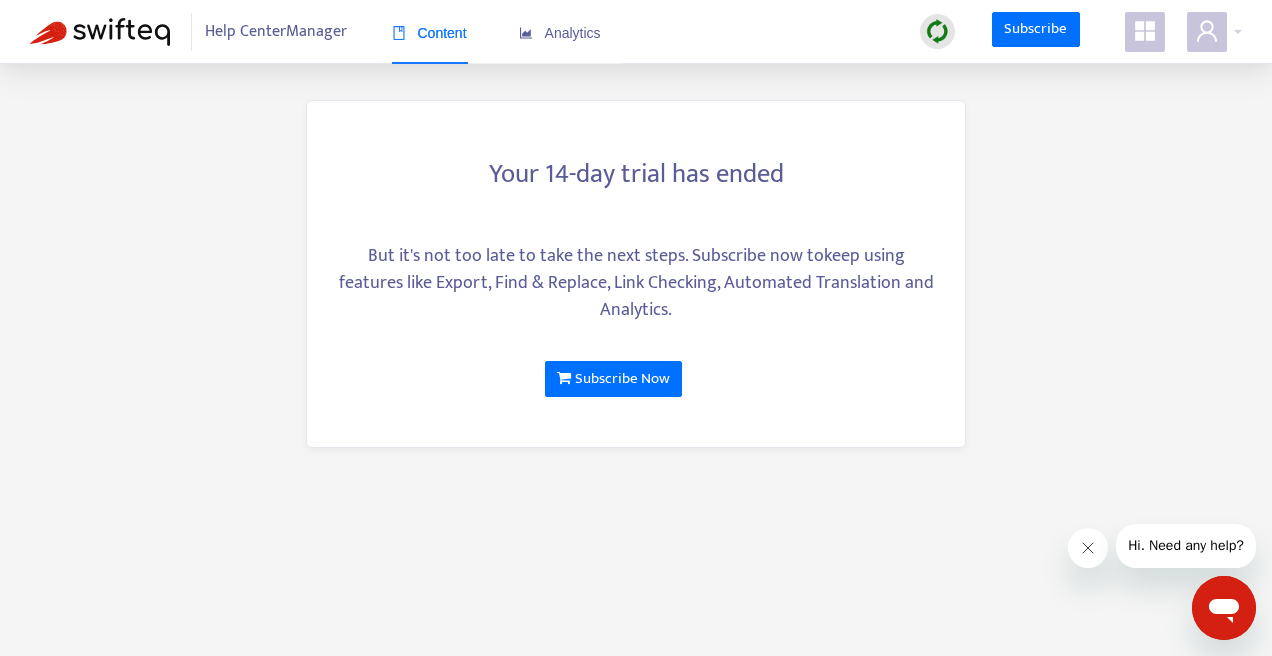 click on "Your 14-day trial has ended But it's not too late to take the next steps. Subscribe now to  keep using features like Export, Find & Replace, Link Checking, Automated Translation and Analytics.  Subscribe Now" at bounding box center [636, 328] 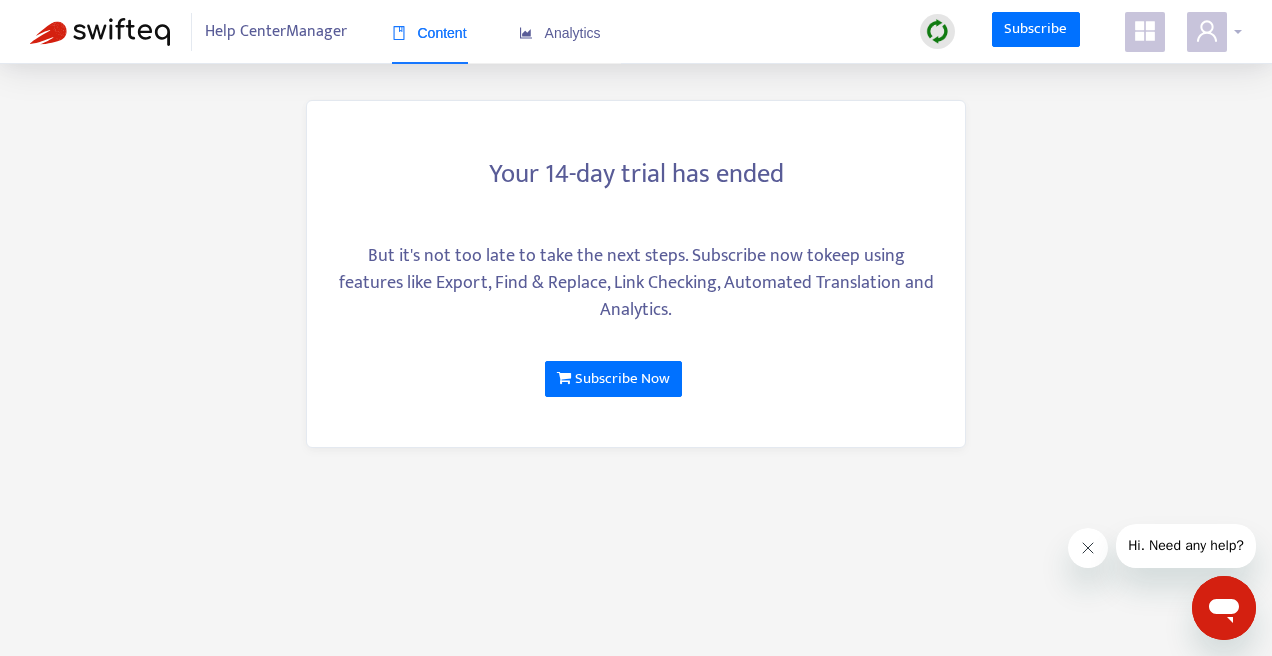 click at bounding box center (1214, 32) 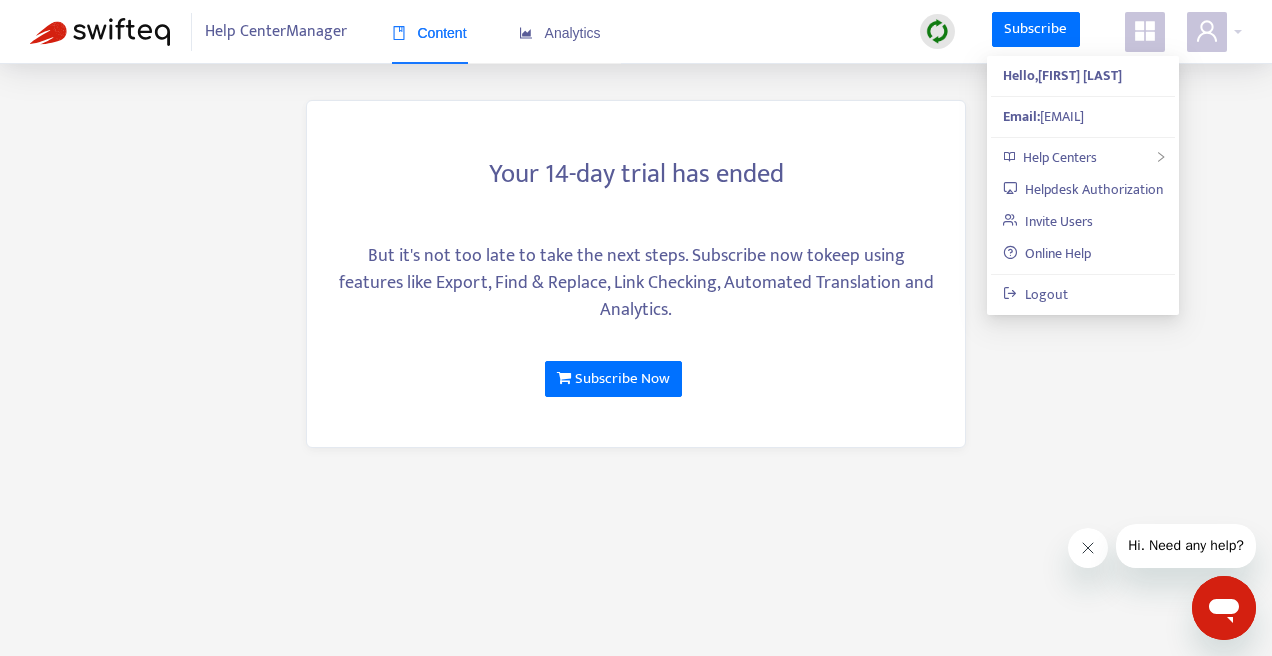click on "Your 14-day trial has ended But it's not too late to take the next steps. Subscribe now to  keep using features like Export, Find & Replace, Link Checking, Automated Translation and Analytics.  Subscribe Now" at bounding box center (636, 328) 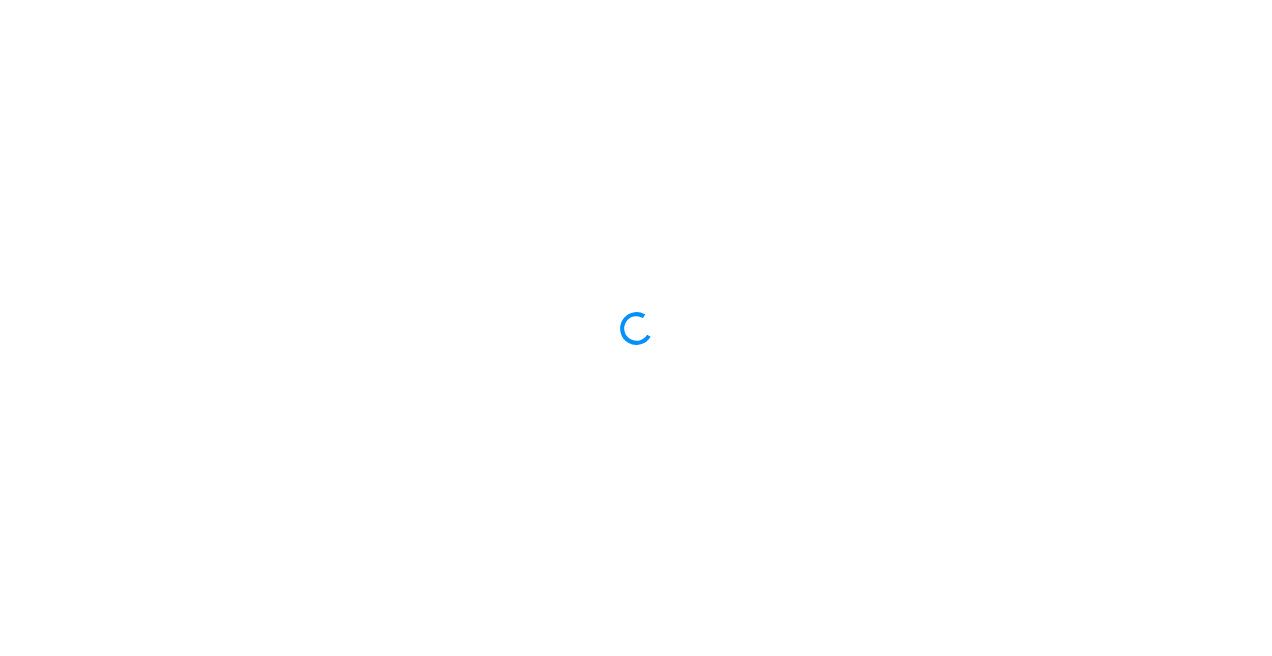 scroll, scrollTop: 0, scrollLeft: 0, axis: both 